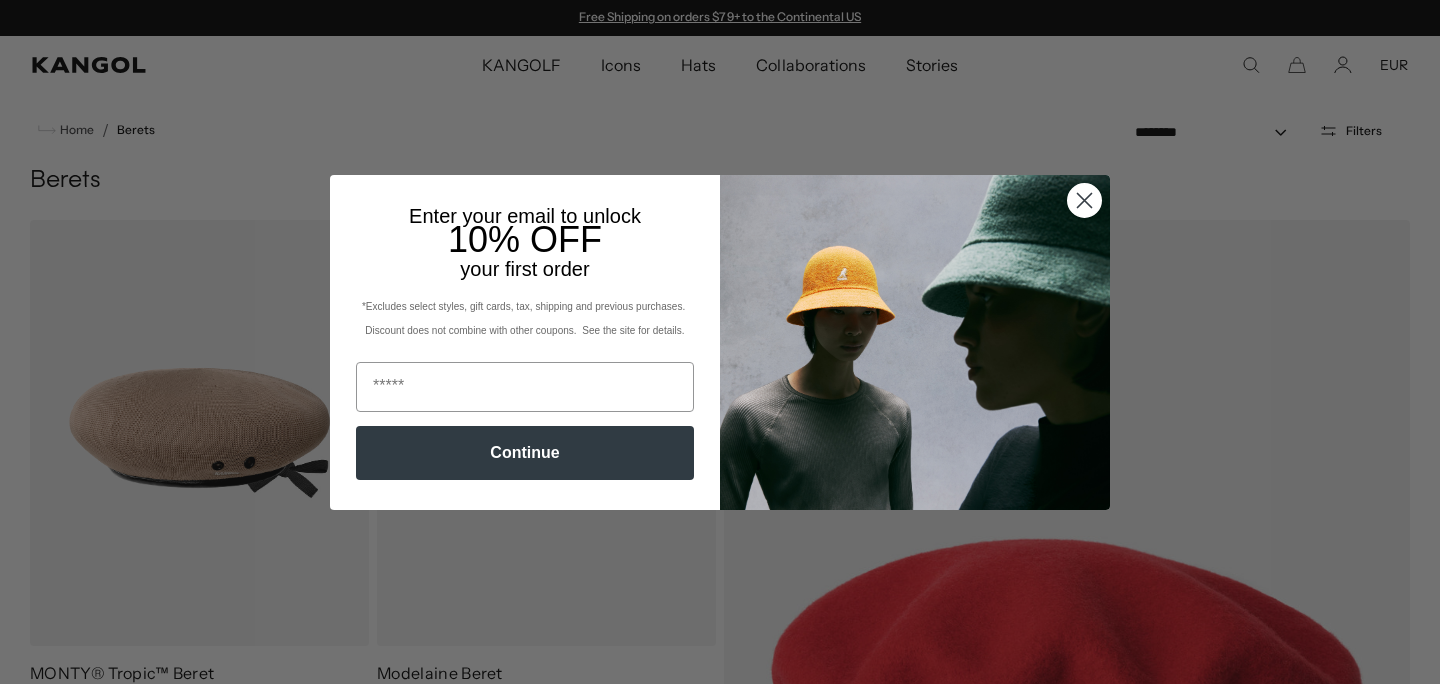 scroll, scrollTop: 0, scrollLeft: 0, axis: both 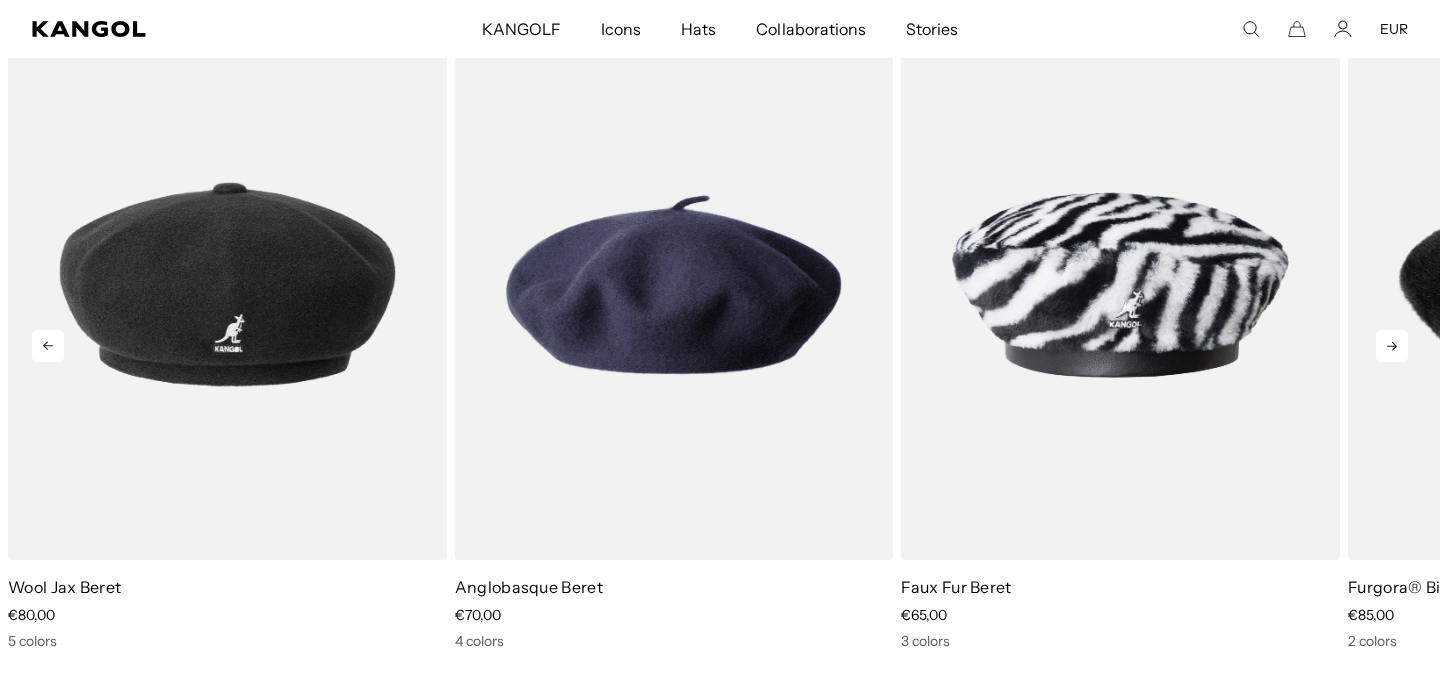 click 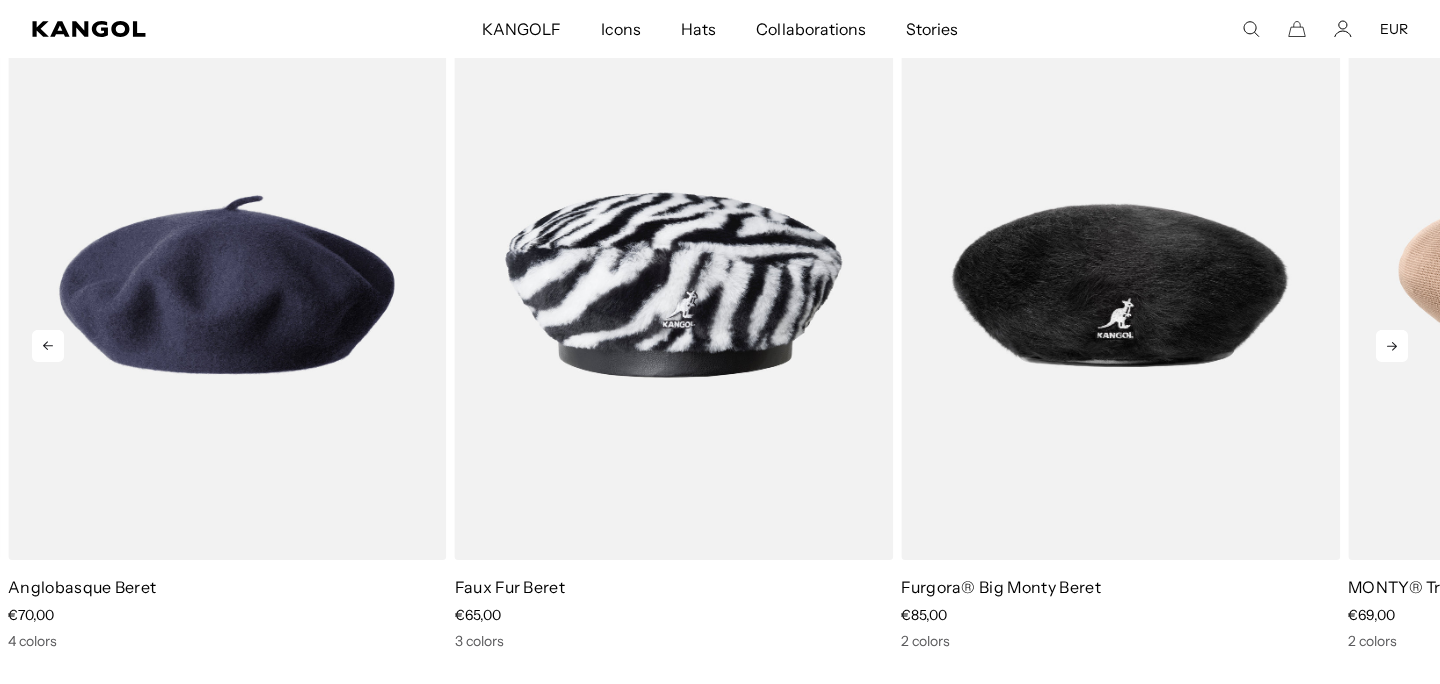 scroll, scrollTop: 0, scrollLeft: 0, axis: both 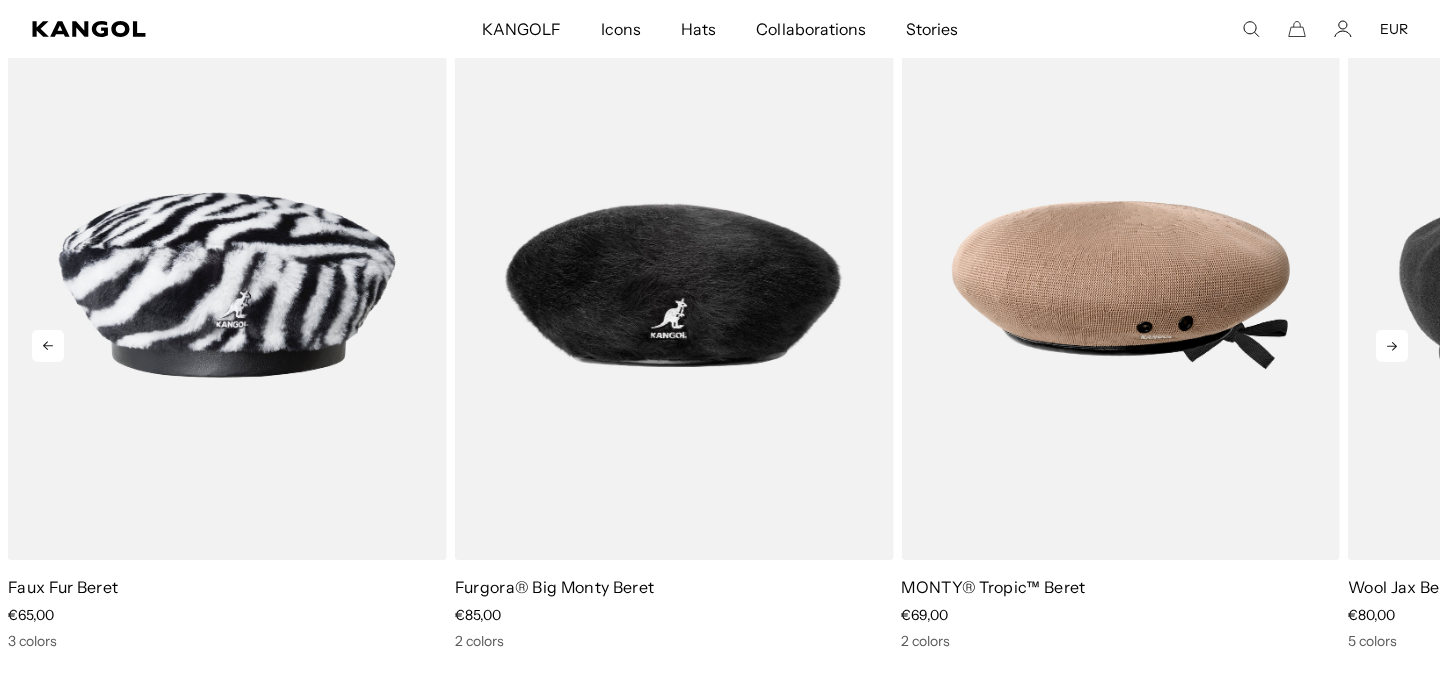 click 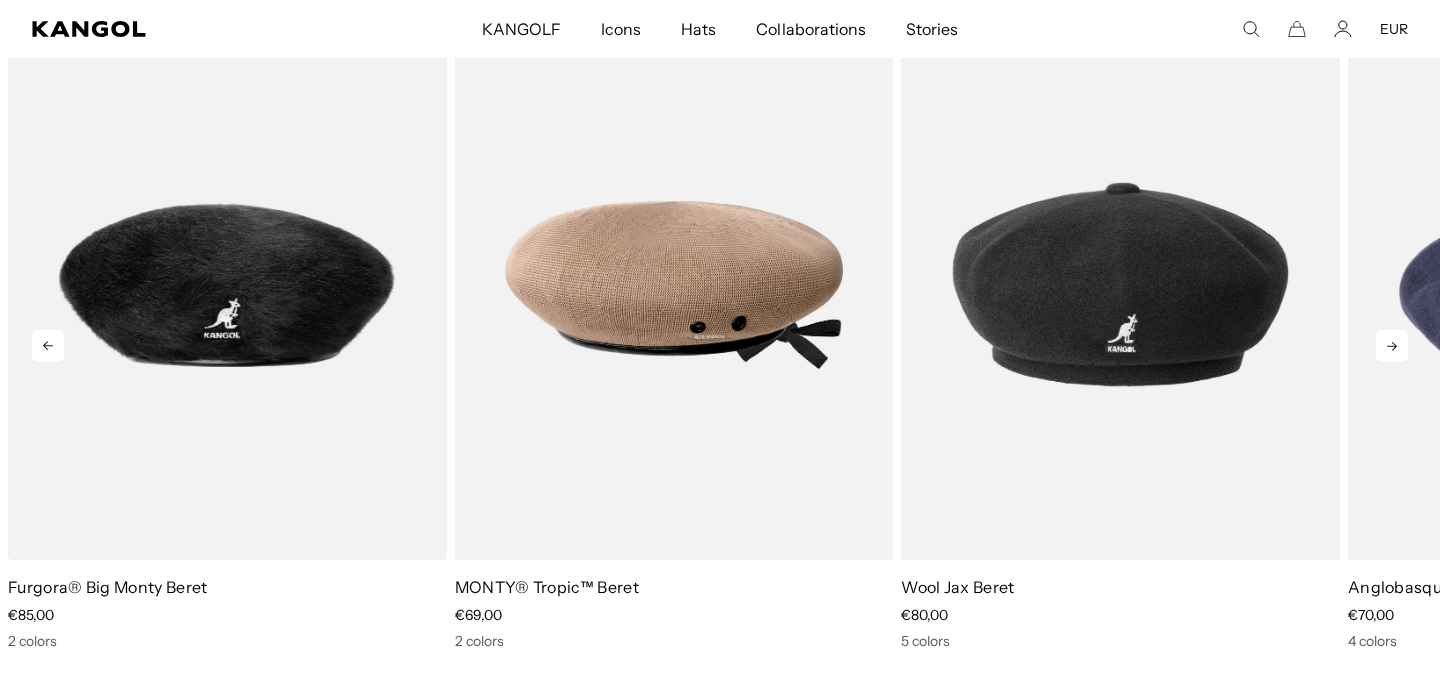 click 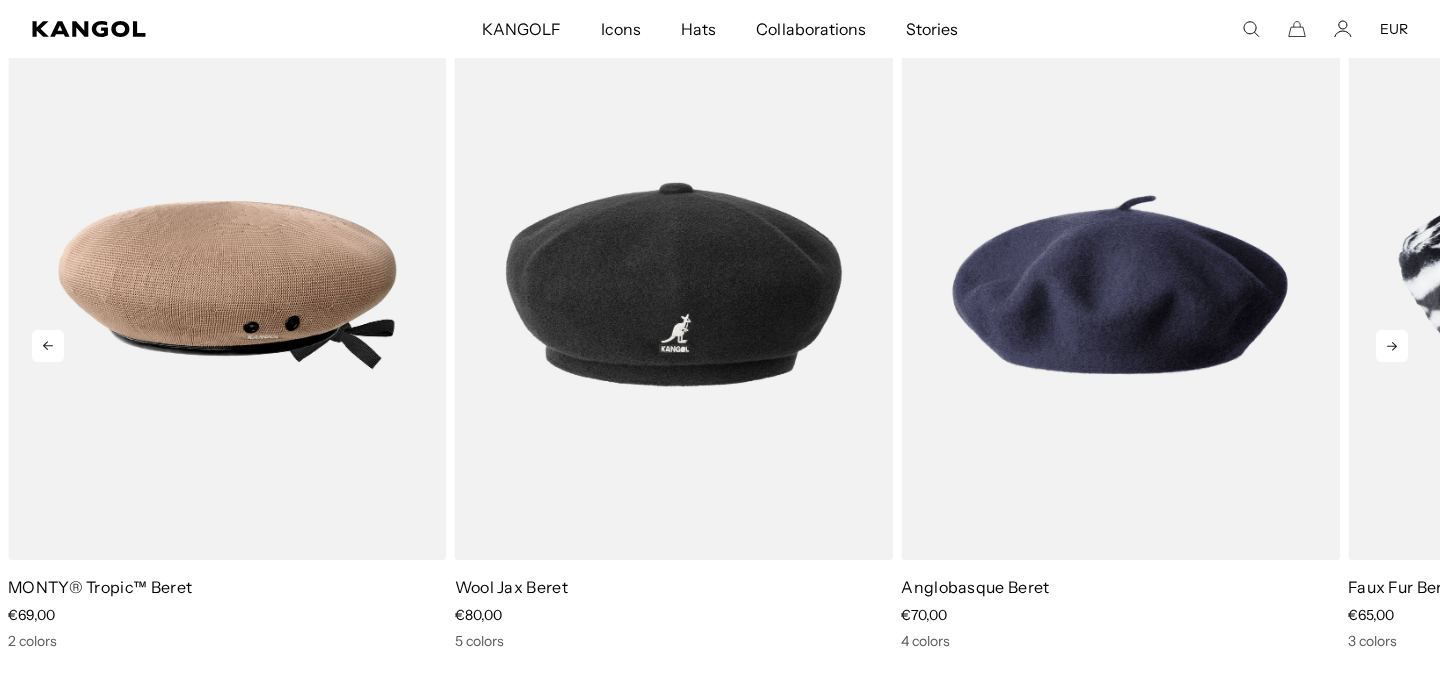 scroll, scrollTop: 0, scrollLeft: 412, axis: horizontal 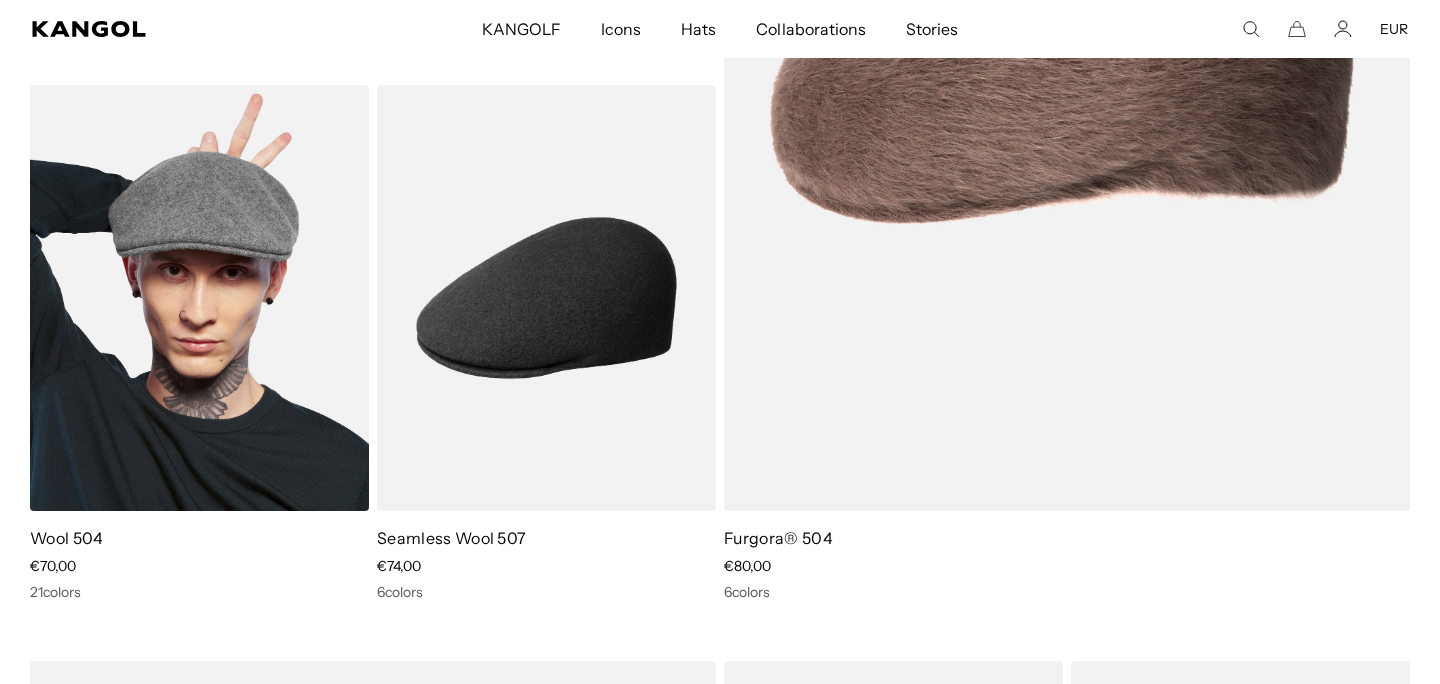 click at bounding box center (199, 298) 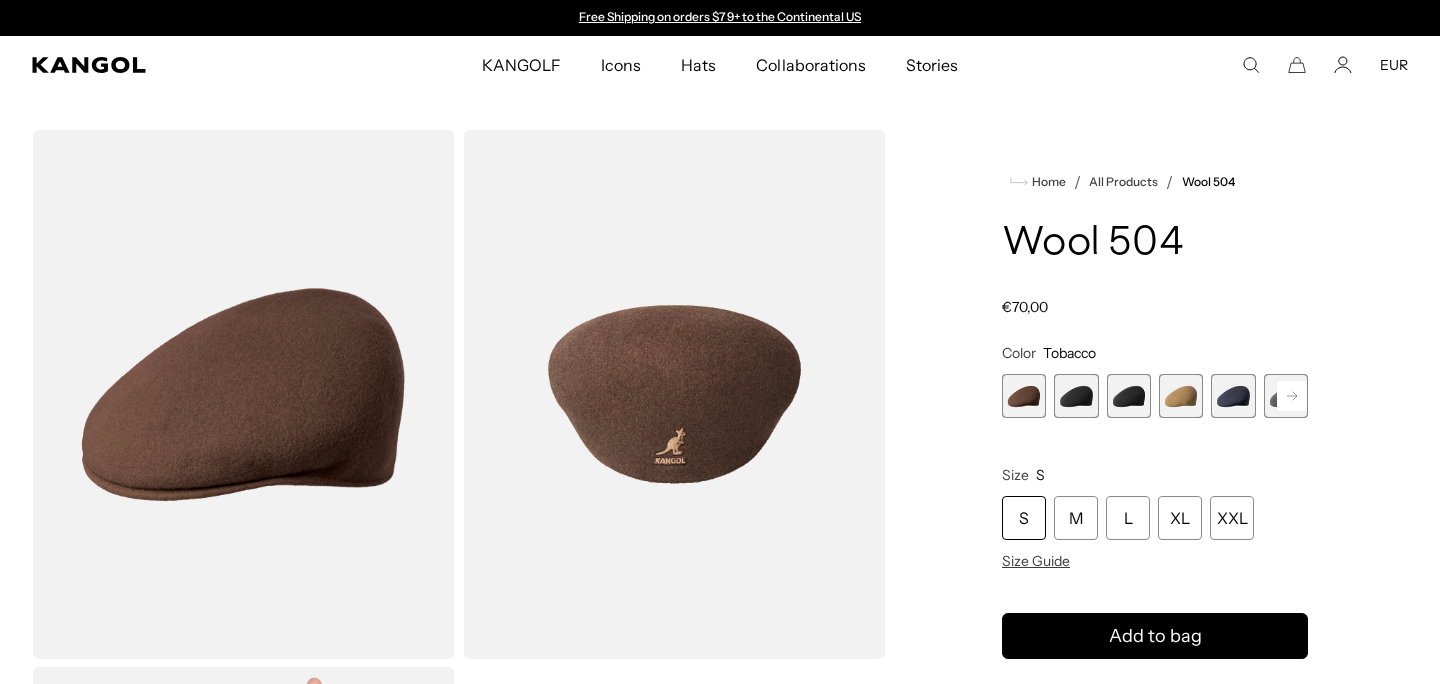 scroll, scrollTop: 0, scrollLeft: 0, axis: both 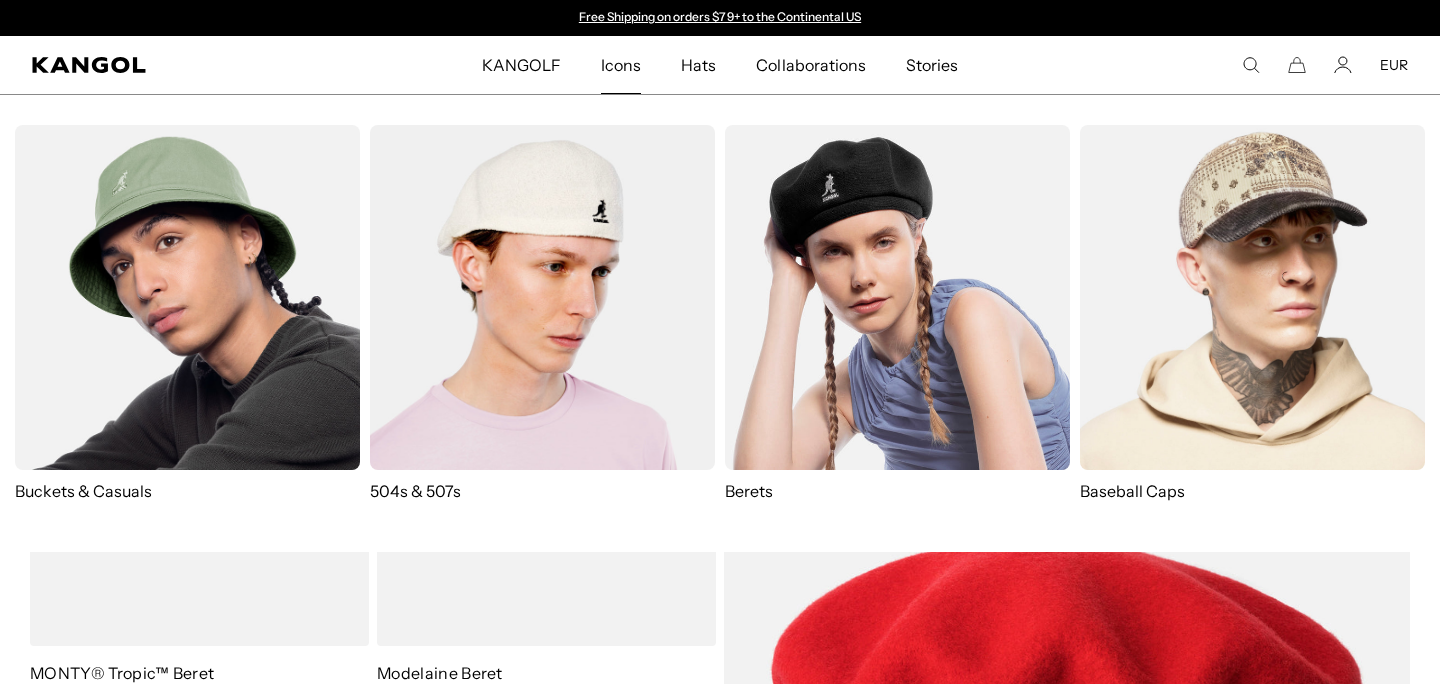 click at bounding box center (542, 297) 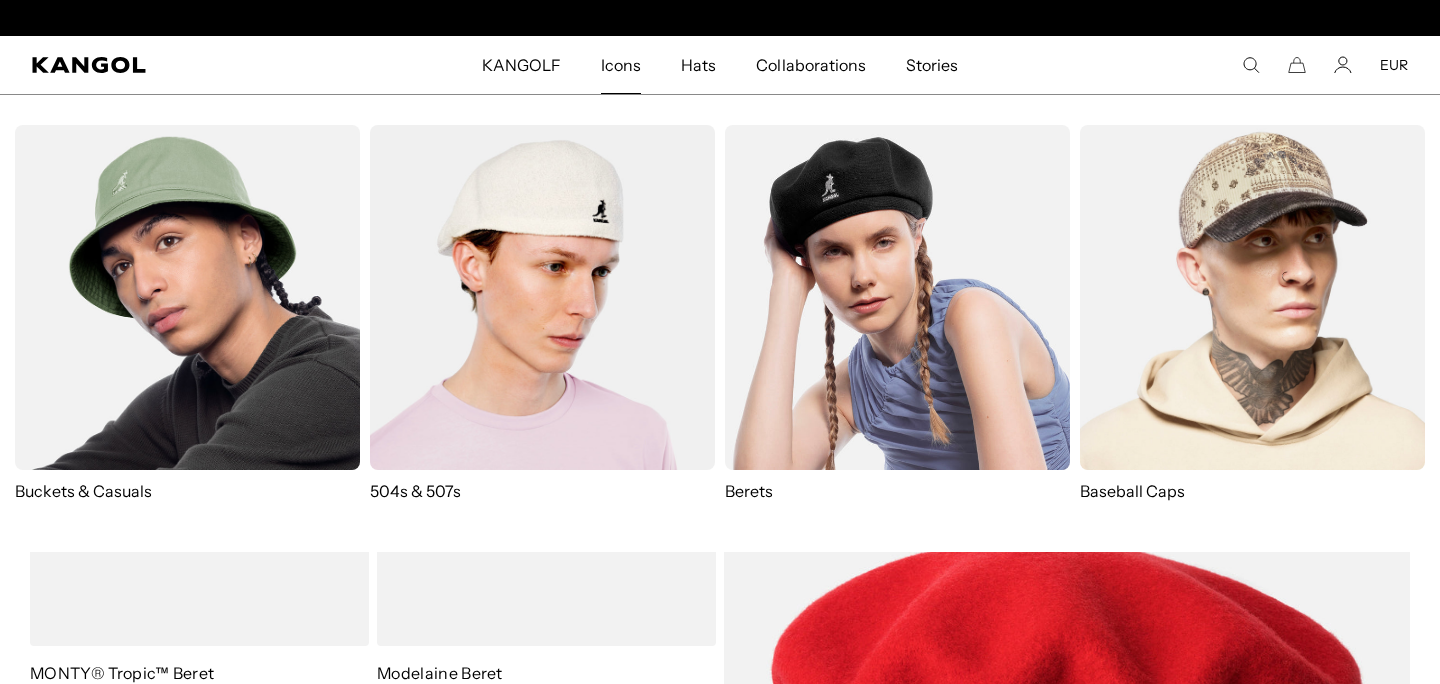 scroll, scrollTop: 0, scrollLeft: 412, axis: horizontal 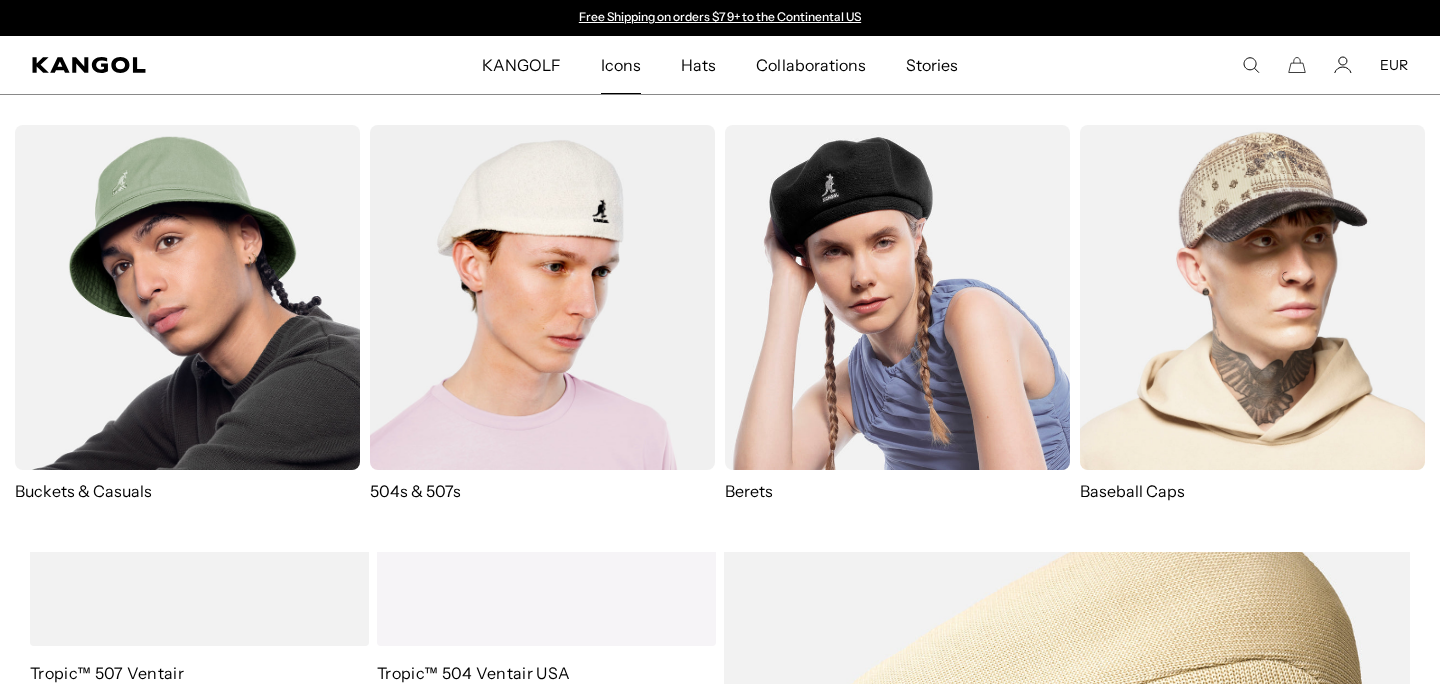 click at bounding box center [542, 297] 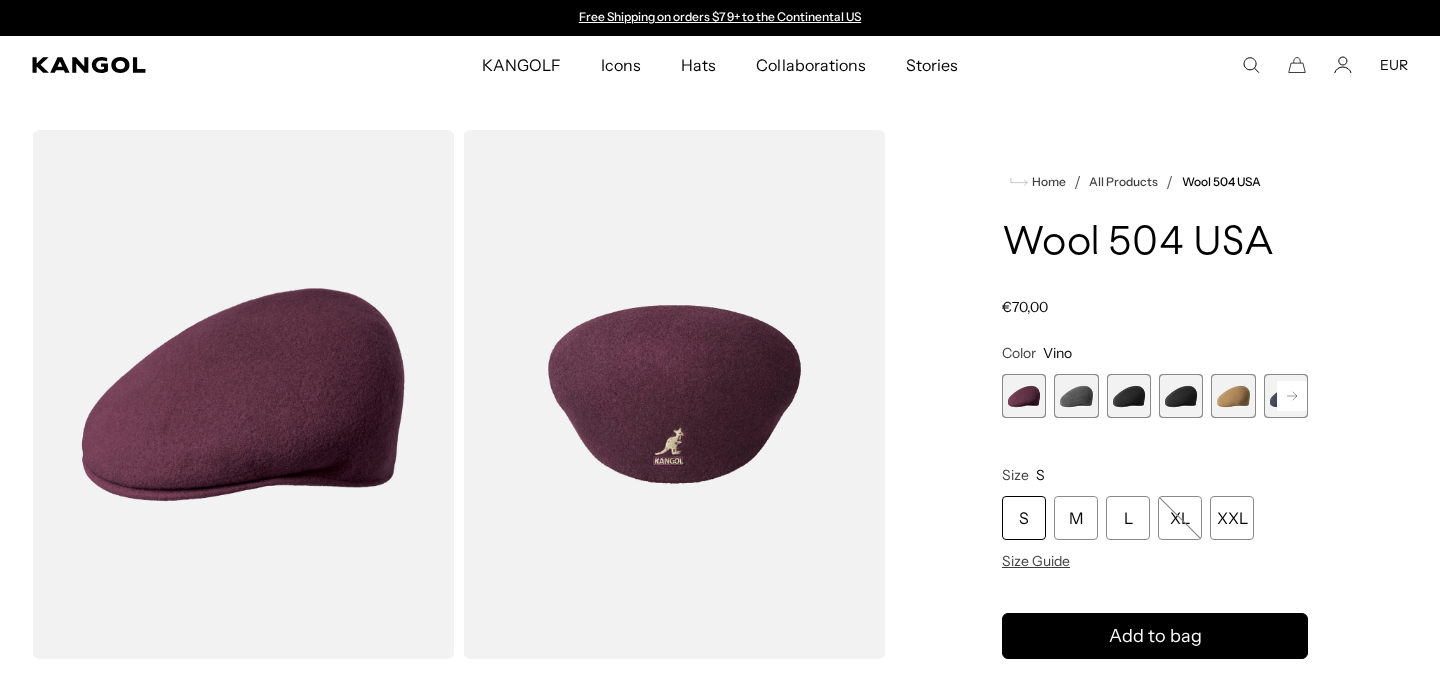 scroll, scrollTop: 0, scrollLeft: 0, axis: both 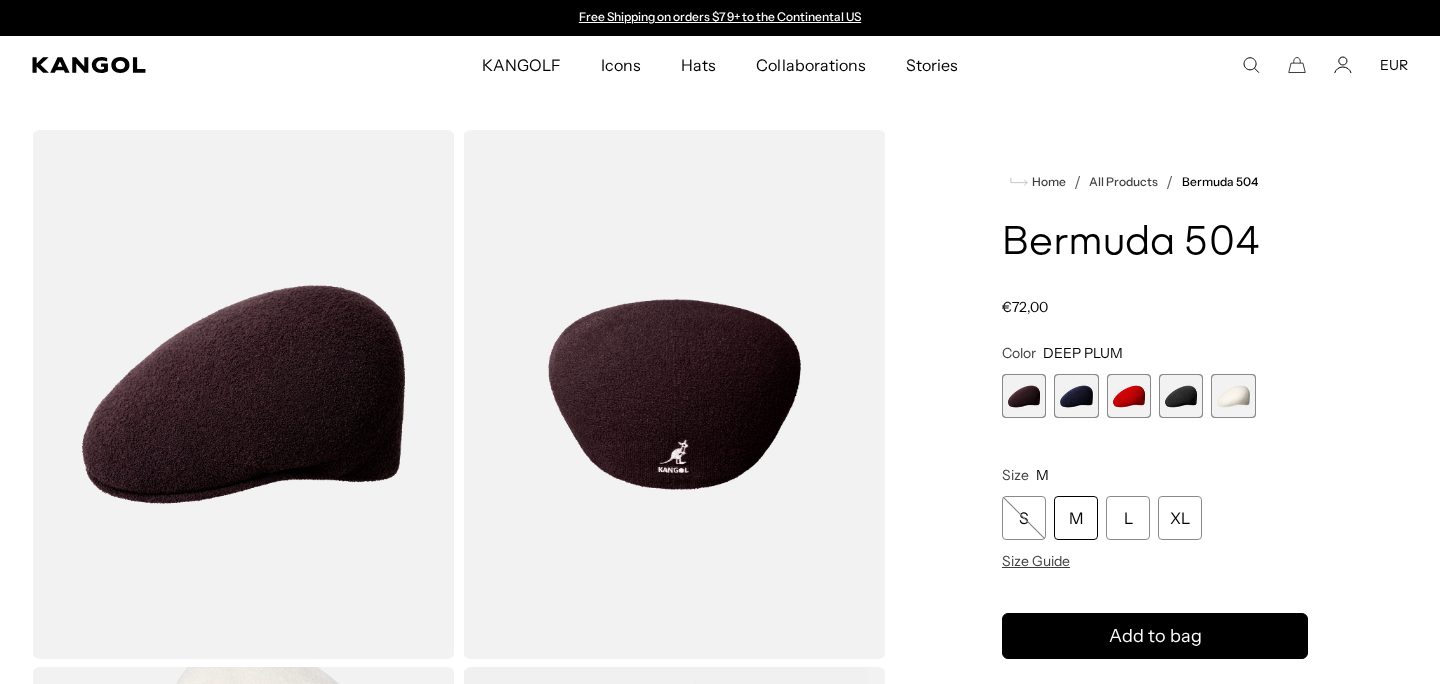 click at bounding box center (1181, 396) 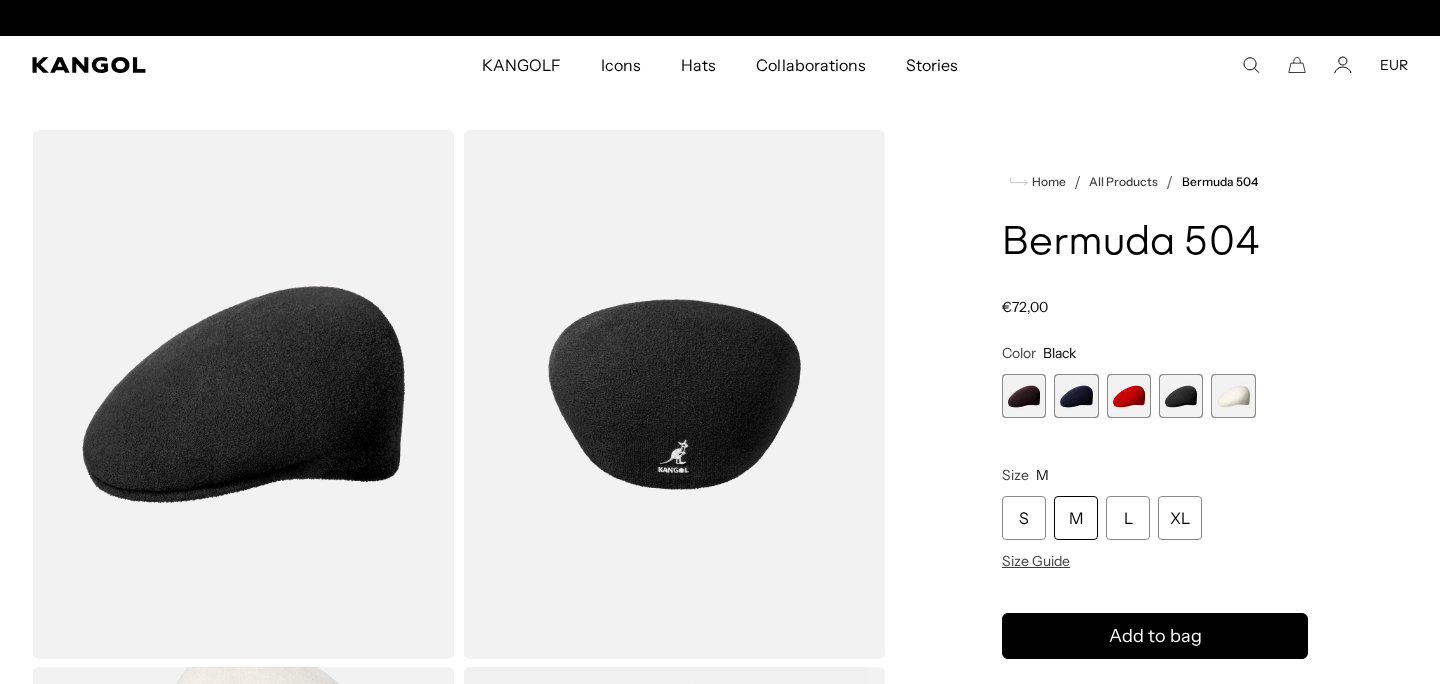 scroll, scrollTop: 366, scrollLeft: 0, axis: vertical 